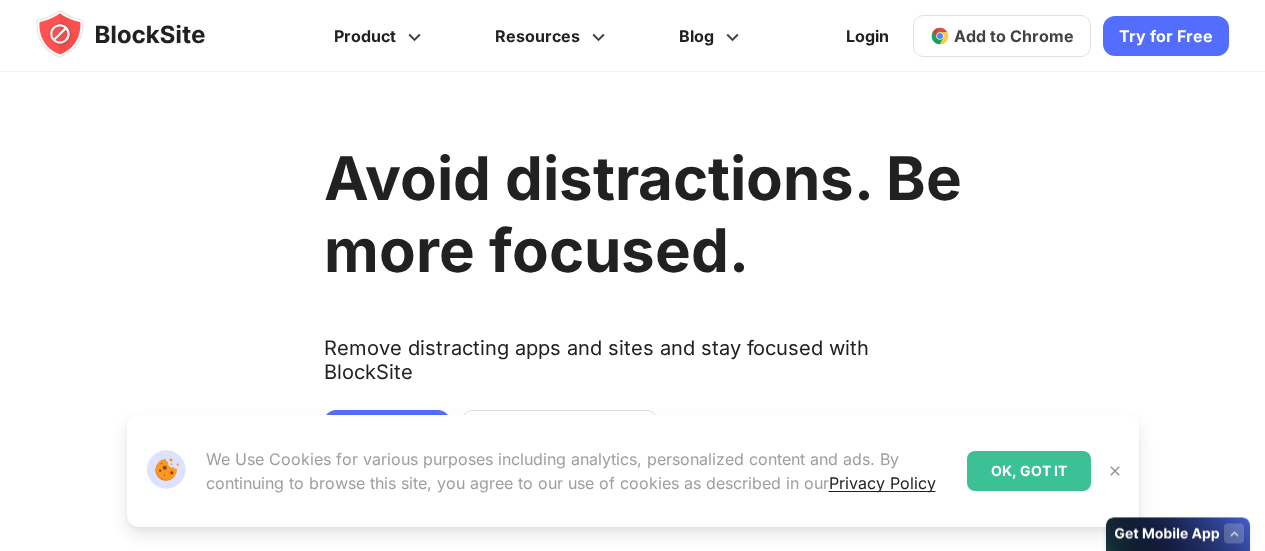 scroll, scrollTop: 0, scrollLeft: 0, axis: both 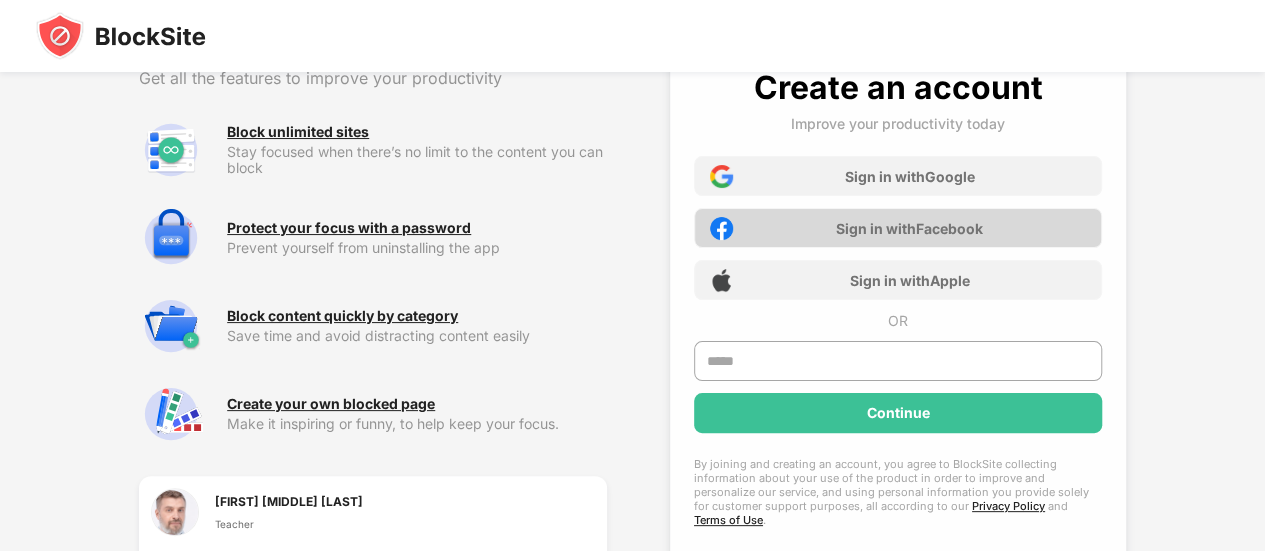 click on "Sign in with  Facebook" at bounding box center [909, 228] 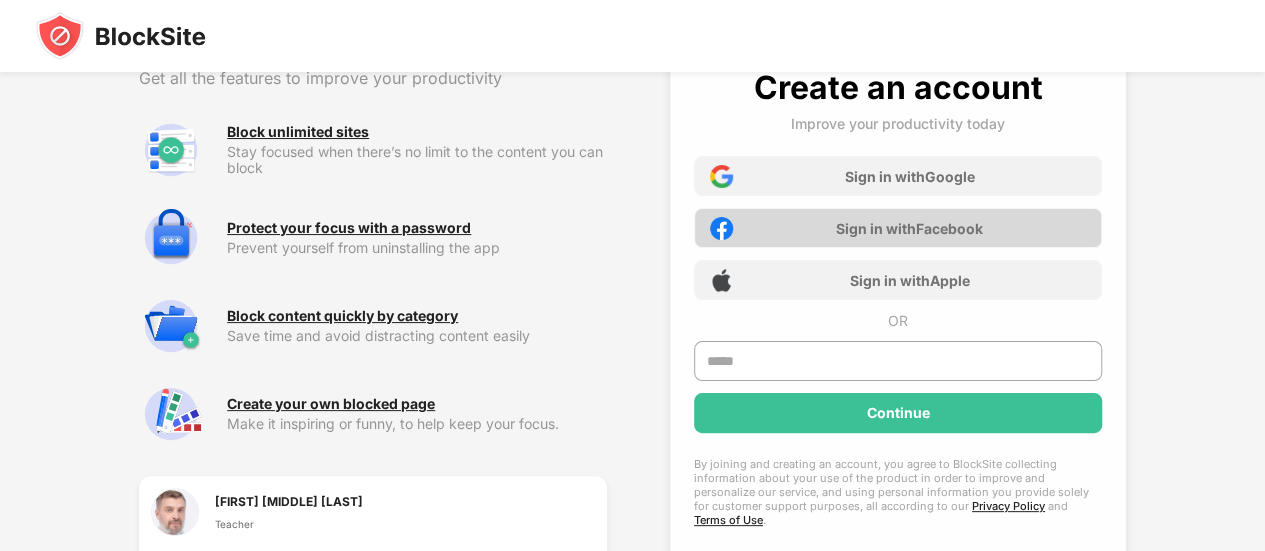 scroll, scrollTop: 0, scrollLeft: 0, axis: both 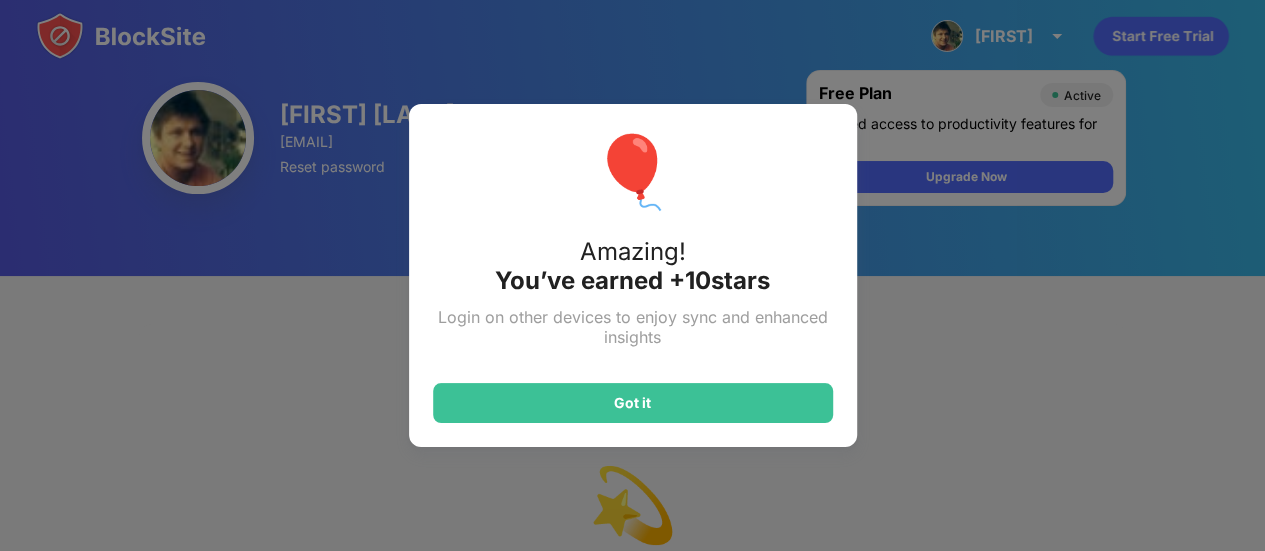click on "🎈 Amazing! You’ve earned + 10  stars Login on other devices to enjoy sync and enhanced insights Got it" at bounding box center [633, 275] 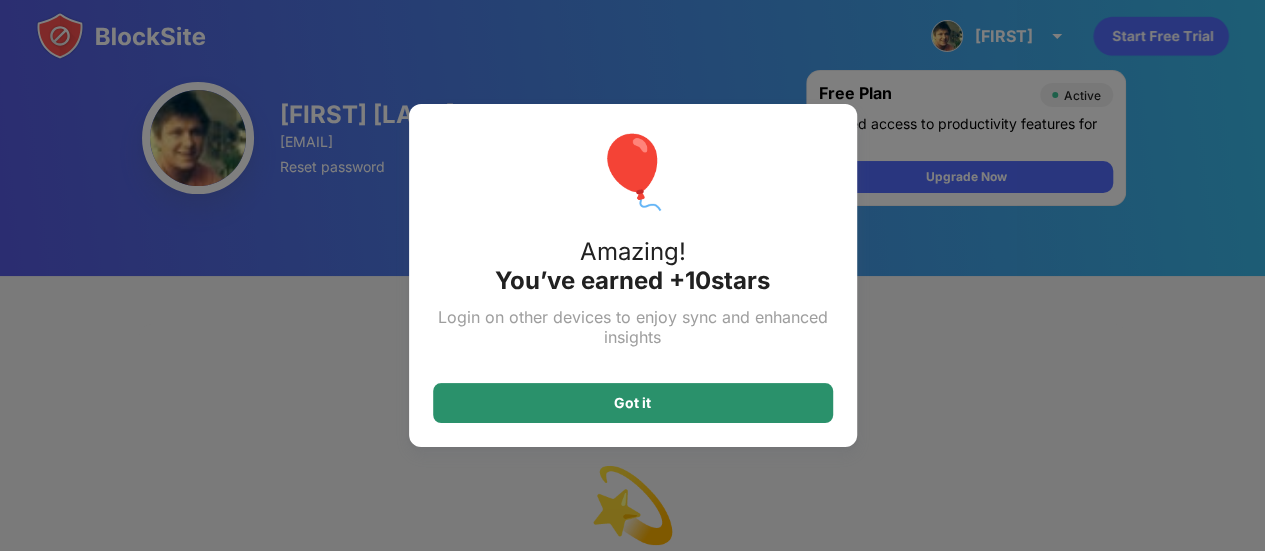 click on "Got it" at bounding box center (633, 403) 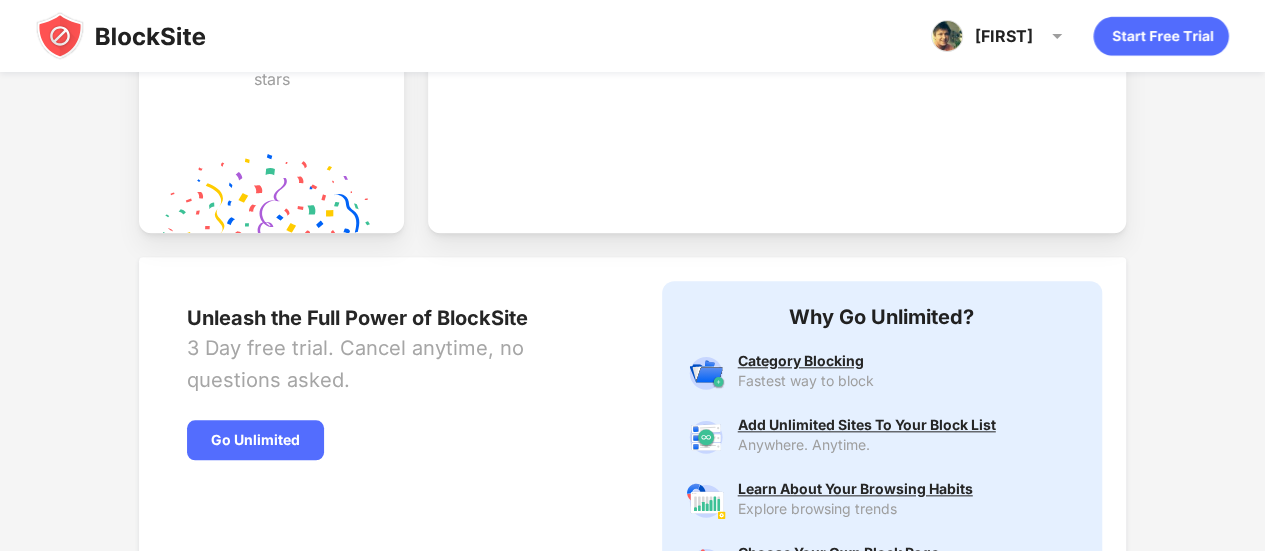 scroll, scrollTop: 0, scrollLeft: 0, axis: both 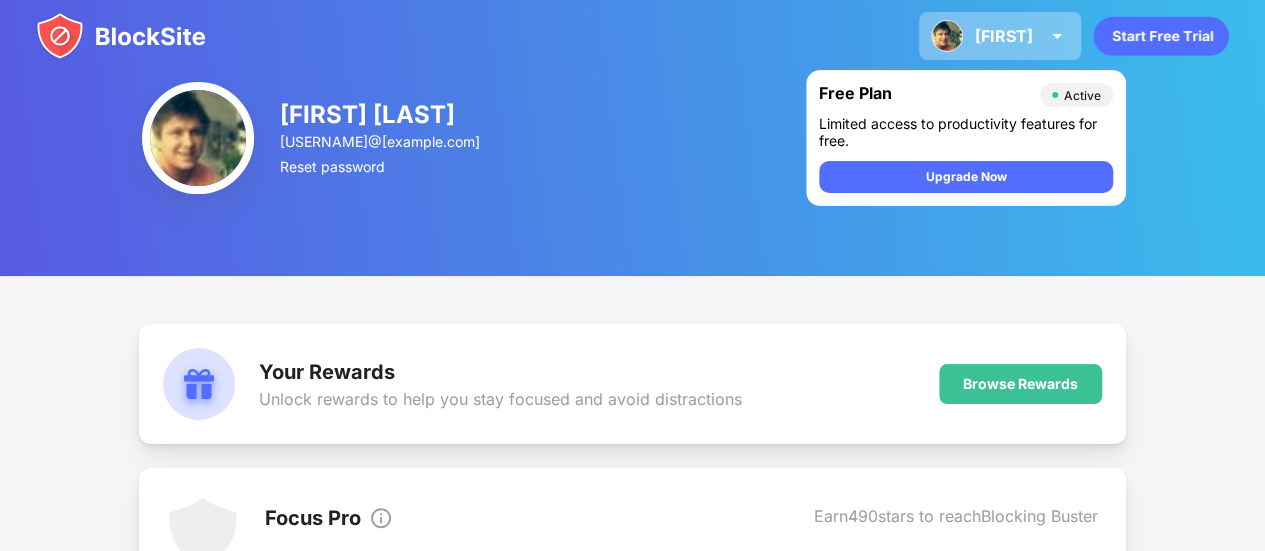 click at bounding box center (1057, 36) 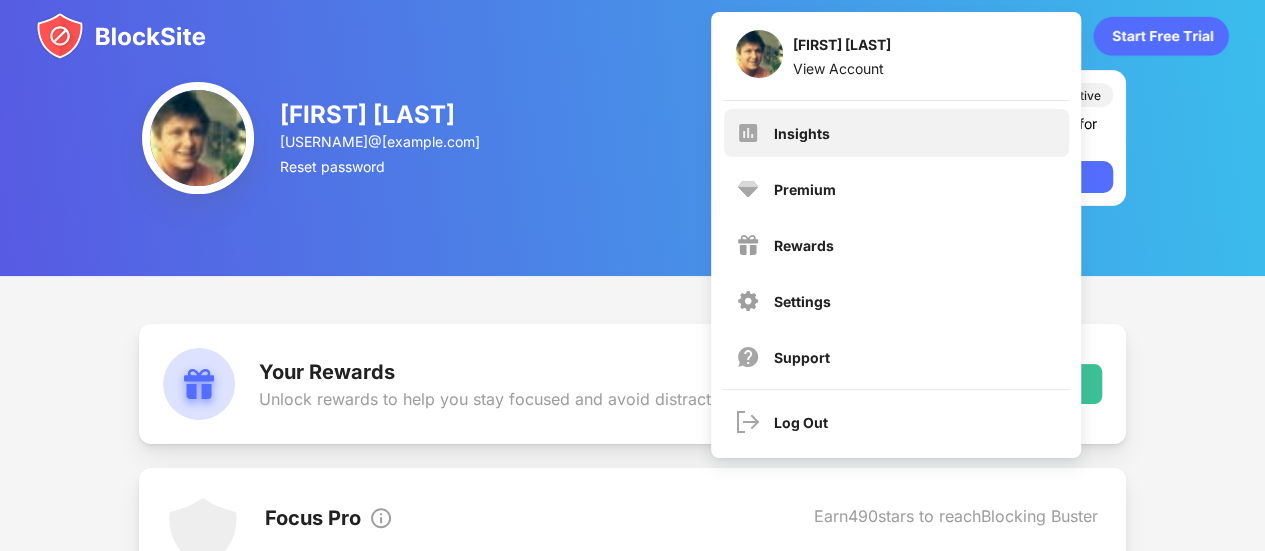 click on "Insights" at bounding box center [896, 133] 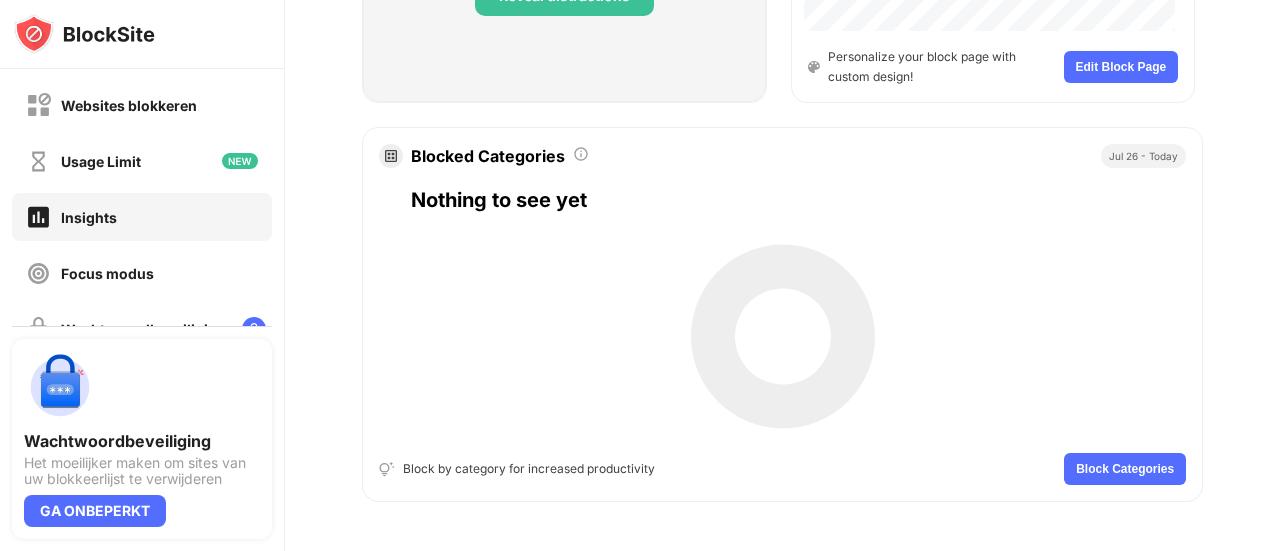 scroll, scrollTop: 1158, scrollLeft: 0, axis: vertical 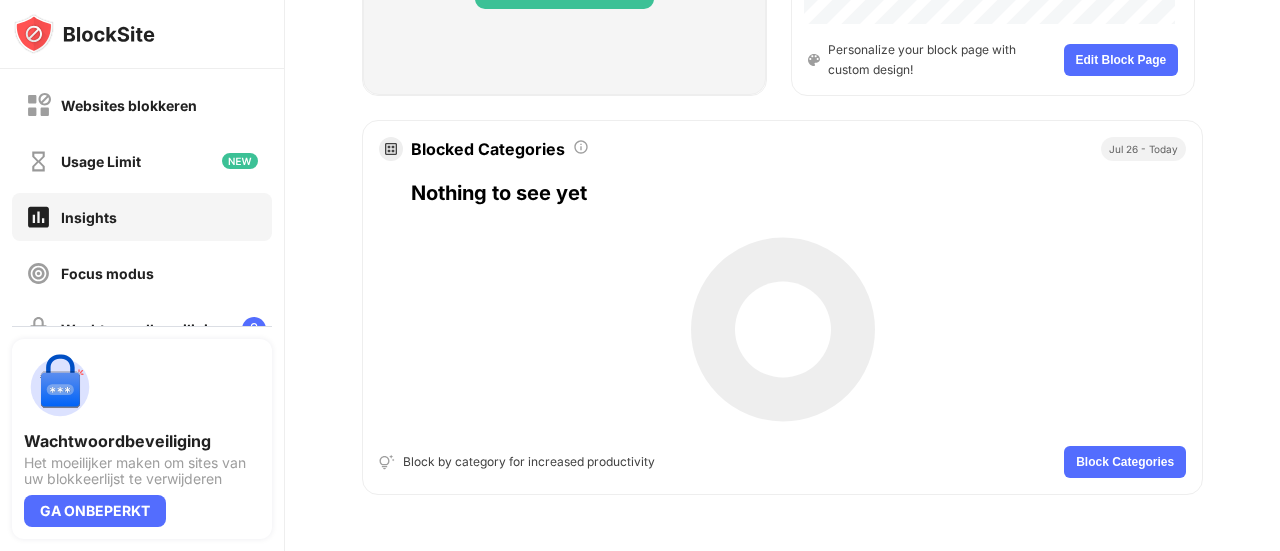 drag, startPoint x: 1279, startPoint y: 109, endPoint x: 1279, endPoint y: 478, distance: 369 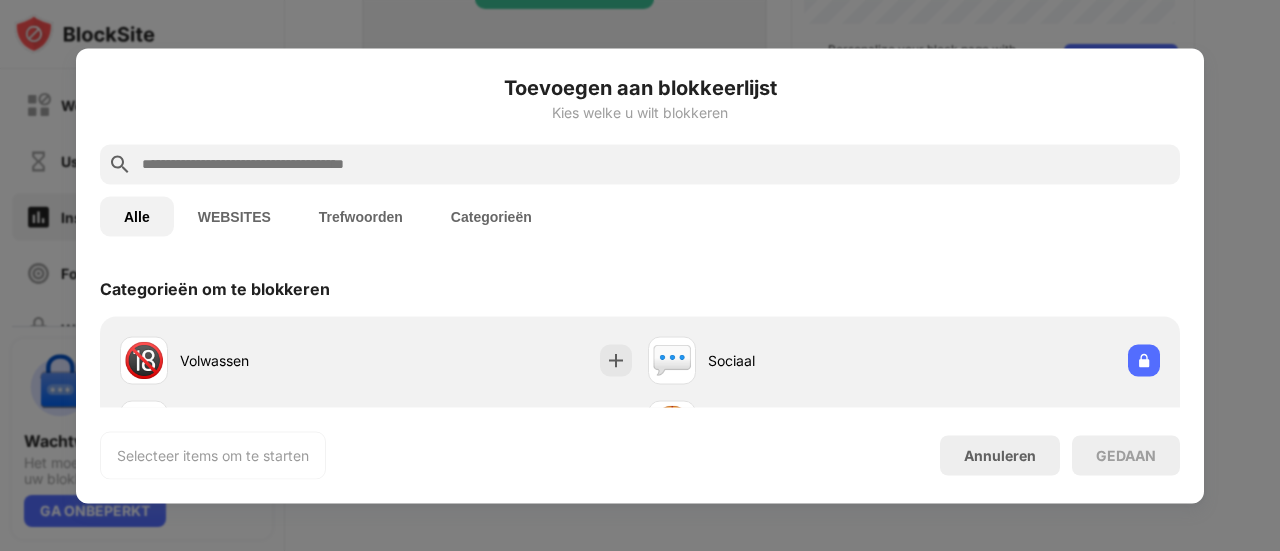 click on "WEBSITES" at bounding box center [234, 216] 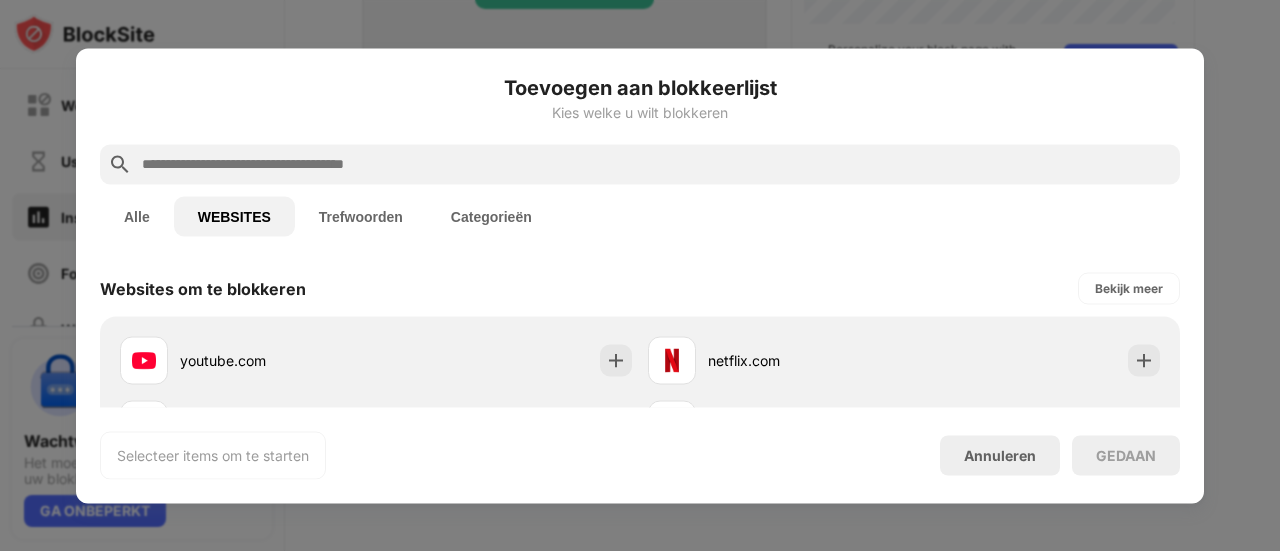 click at bounding box center (656, 164) 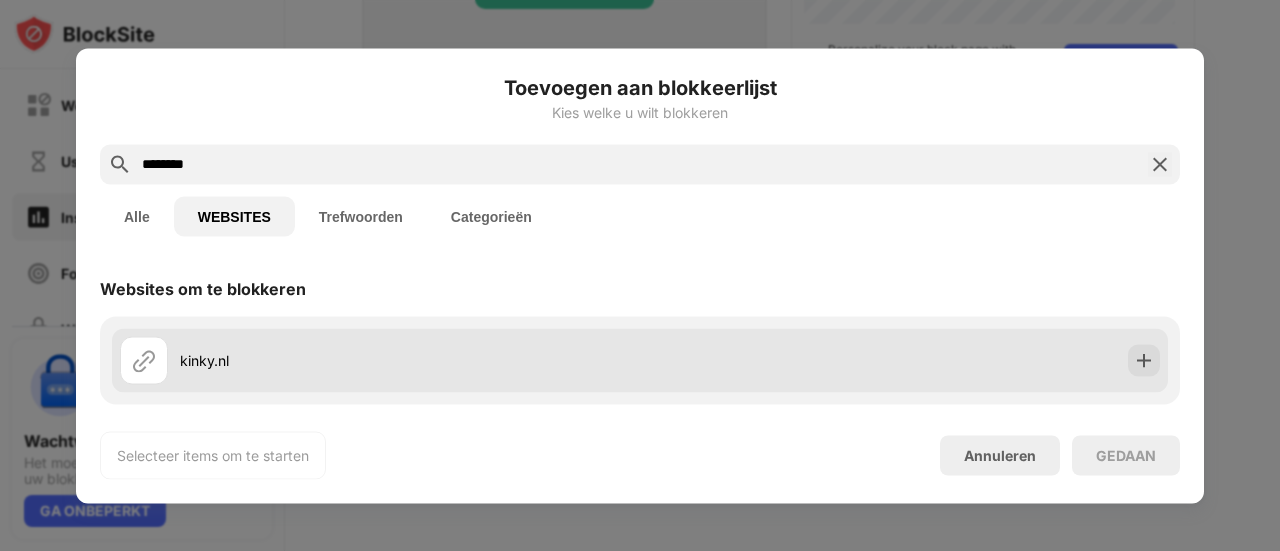 type on "********" 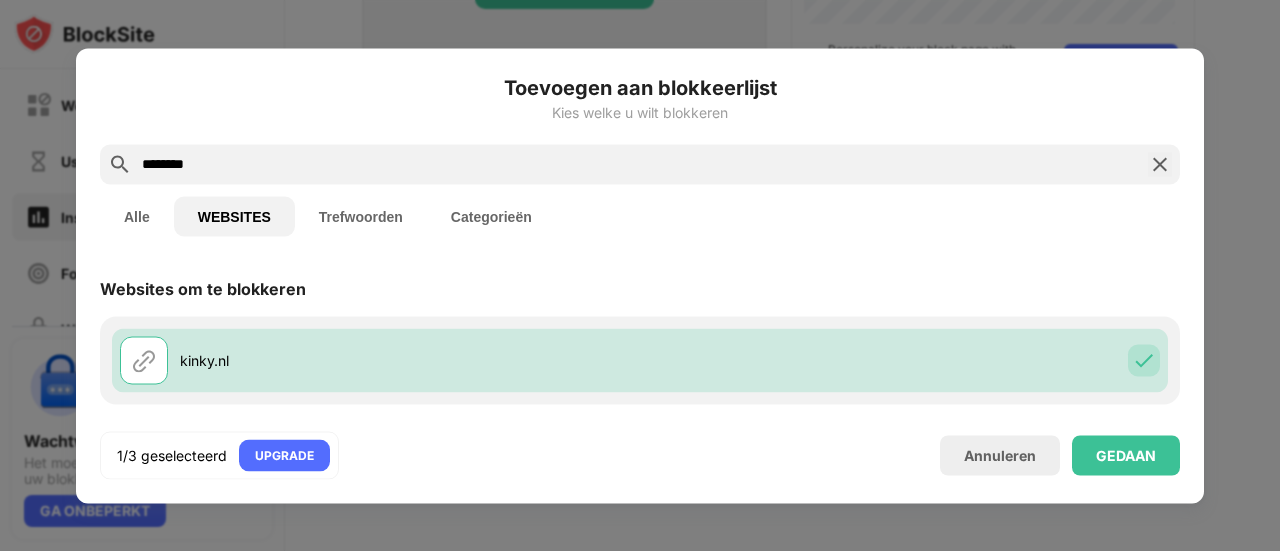click on "Toevoegen aan blokkeerlijst Kies welke u wilt blokkeren ******** Alle WEBSITES Trefwoorden Categorieën Websites om te blokkeren kinky.nl 1/3 geselecteerd UPGRADE Annuleren GEDAAN" at bounding box center (640, 275) 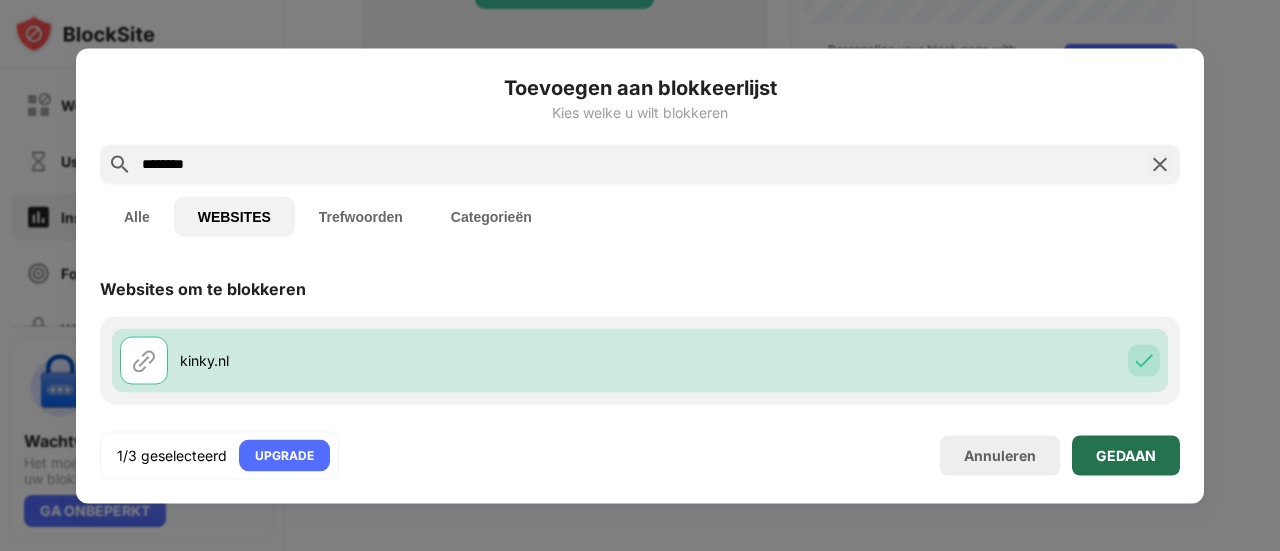 click on "GEDAAN" at bounding box center (1126, 455) 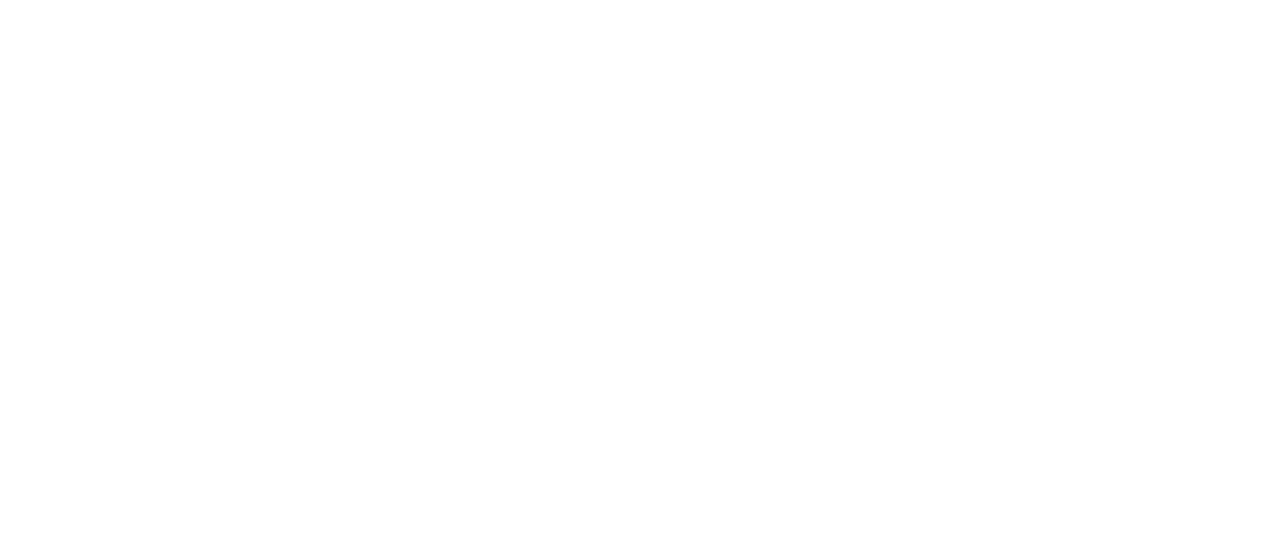 scroll, scrollTop: 0, scrollLeft: 0, axis: both 